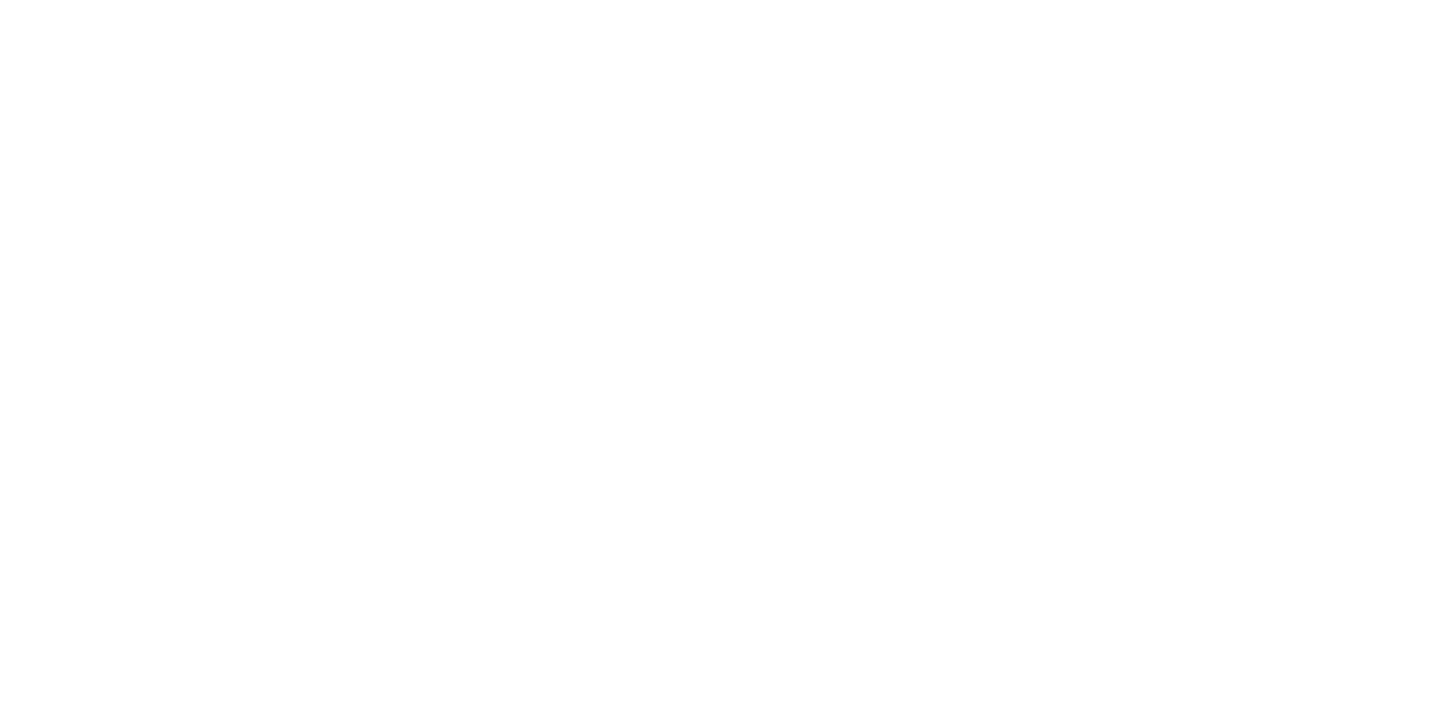 scroll, scrollTop: 0, scrollLeft: 0, axis: both 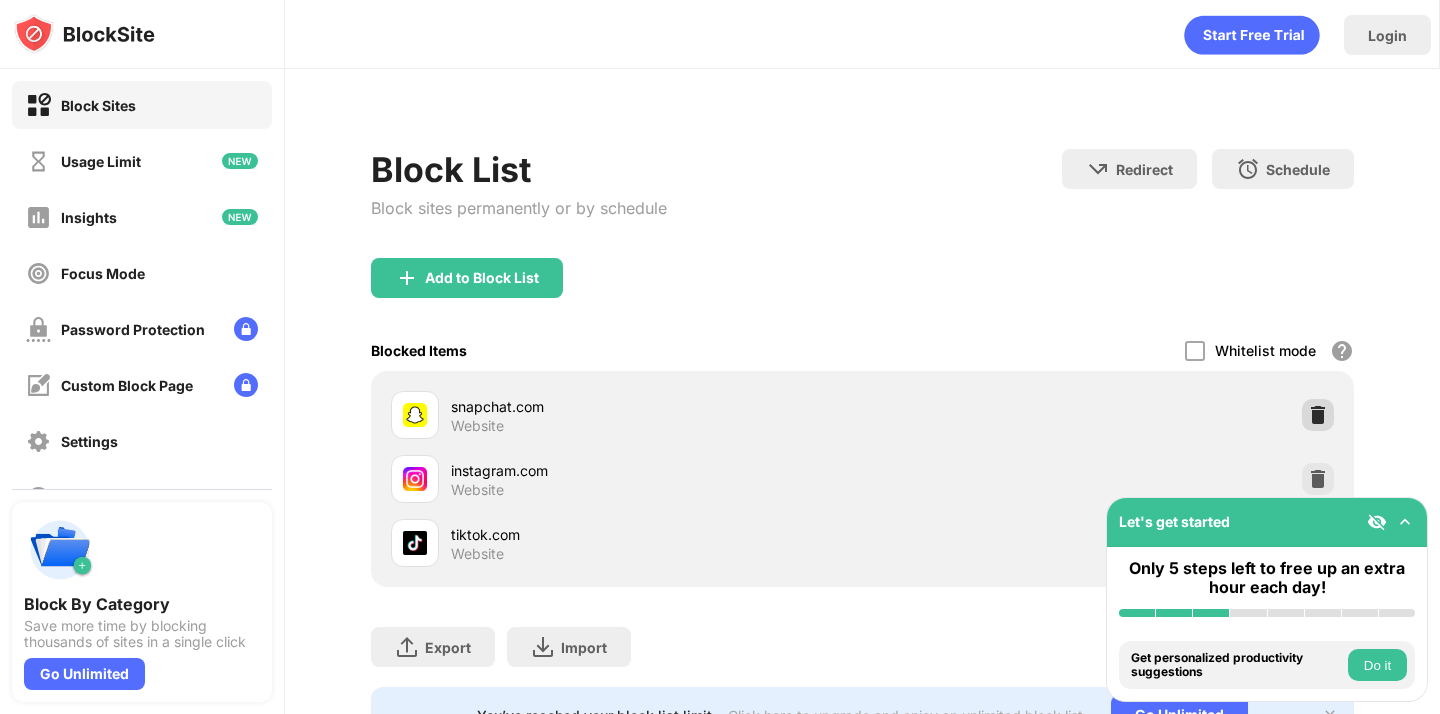 click at bounding box center (1318, 415) 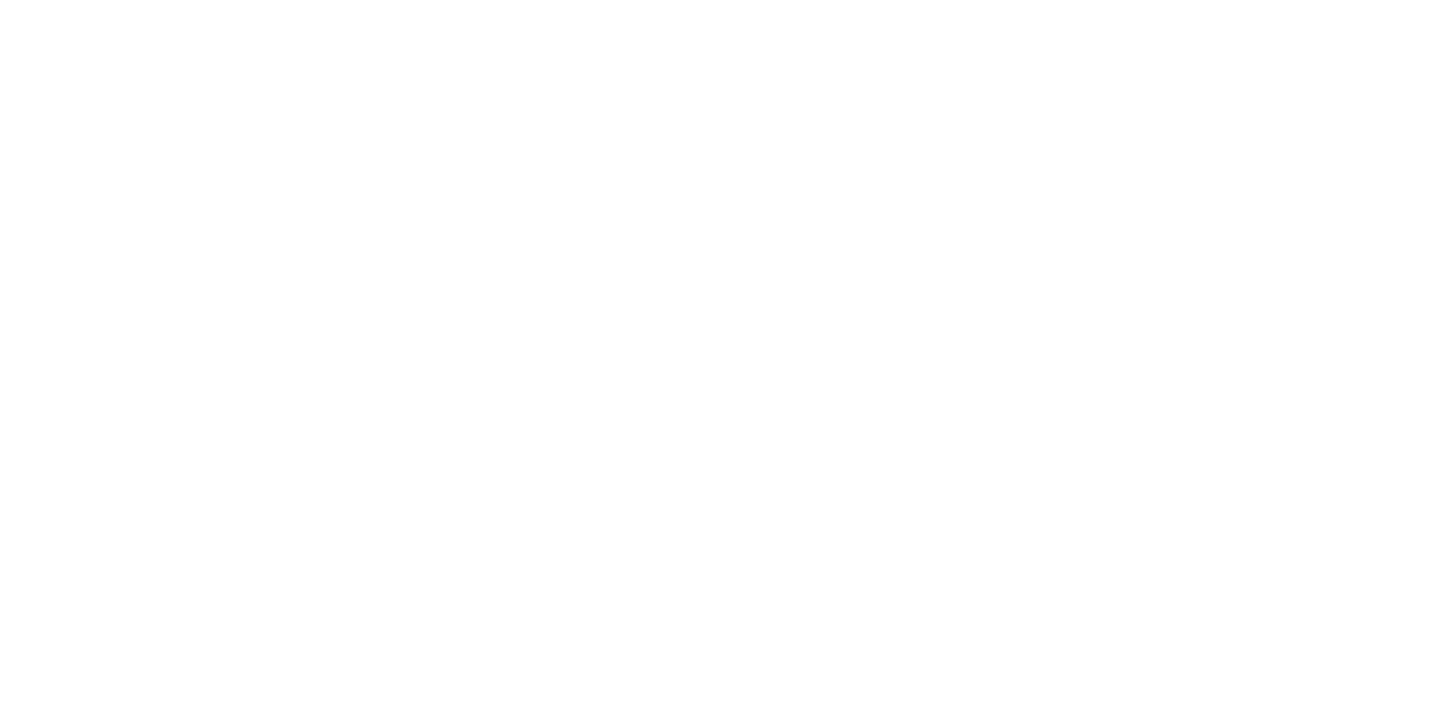 scroll, scrollTop: 0, scrollLeft: 0, axis: both 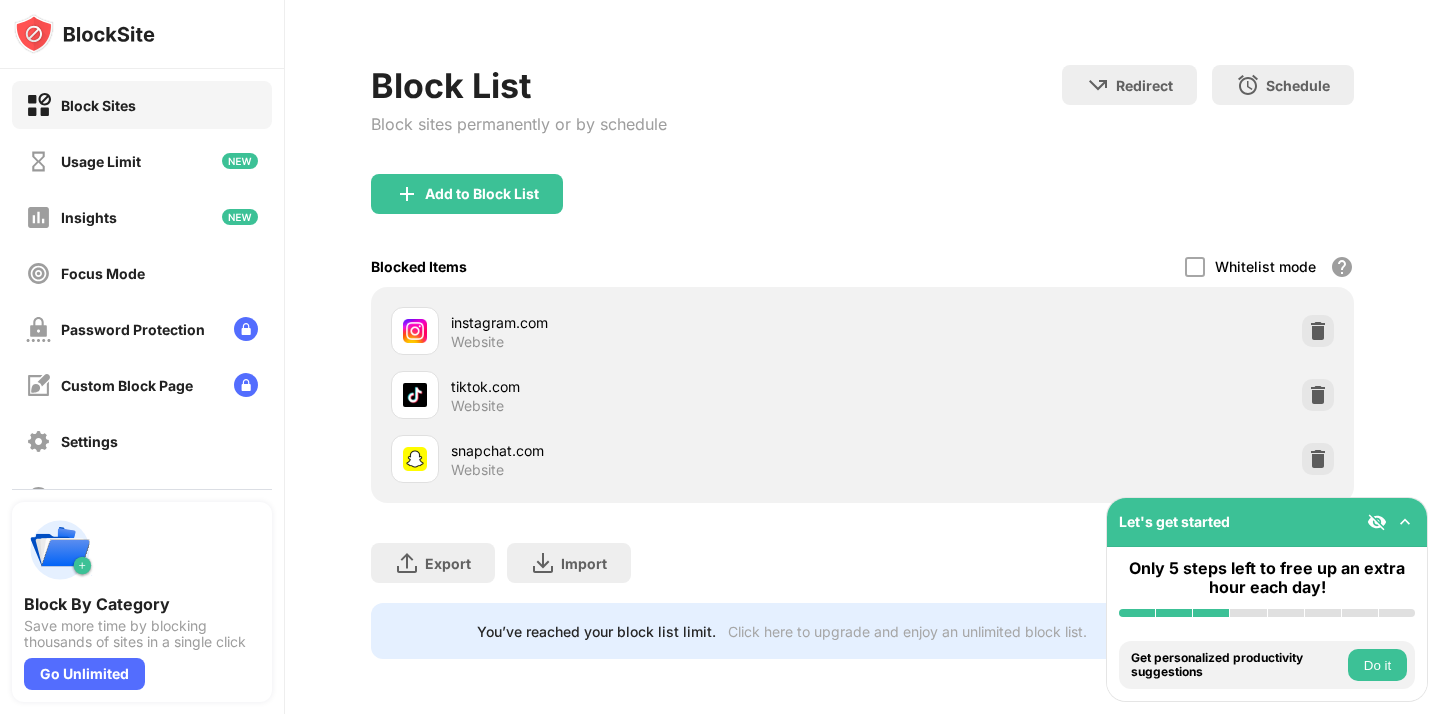 click on "snapchat.com Website" at bounding box center (862, 459) 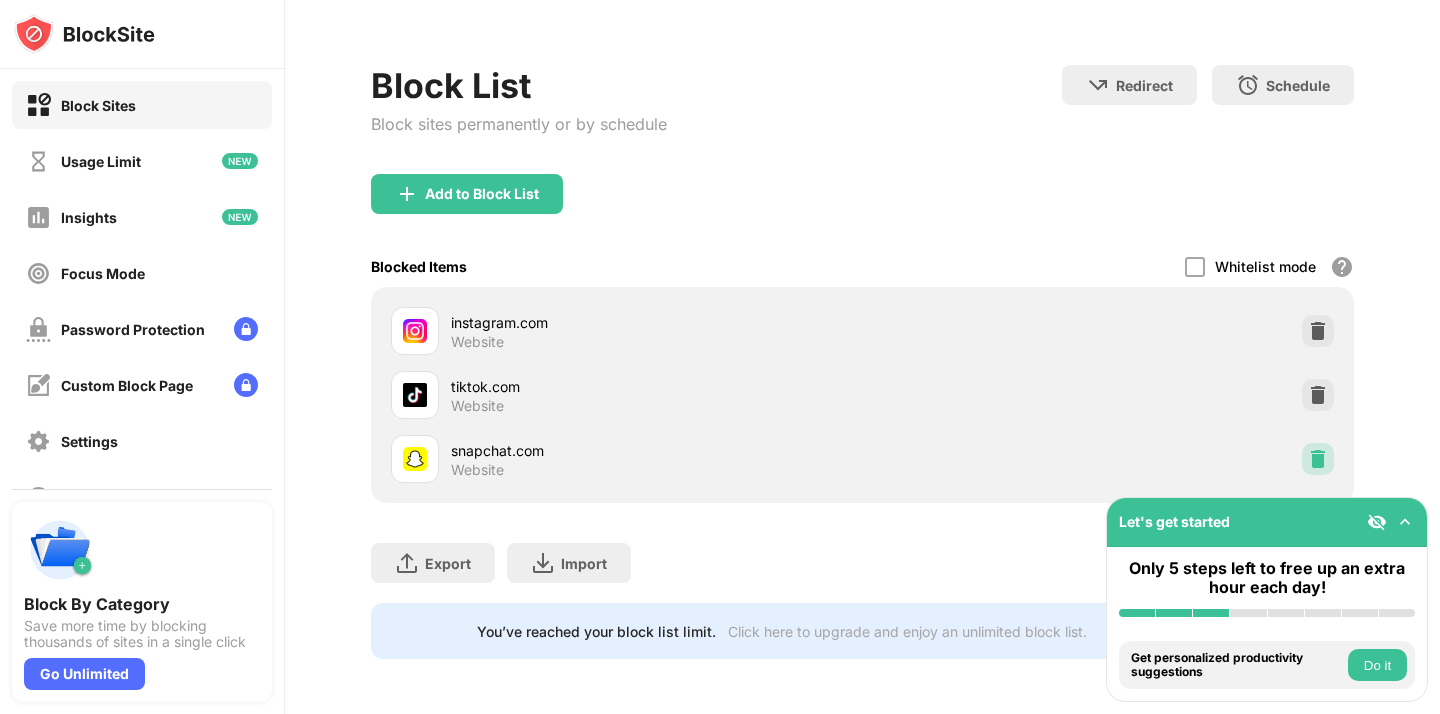 click at bounding box center (1318, 459) 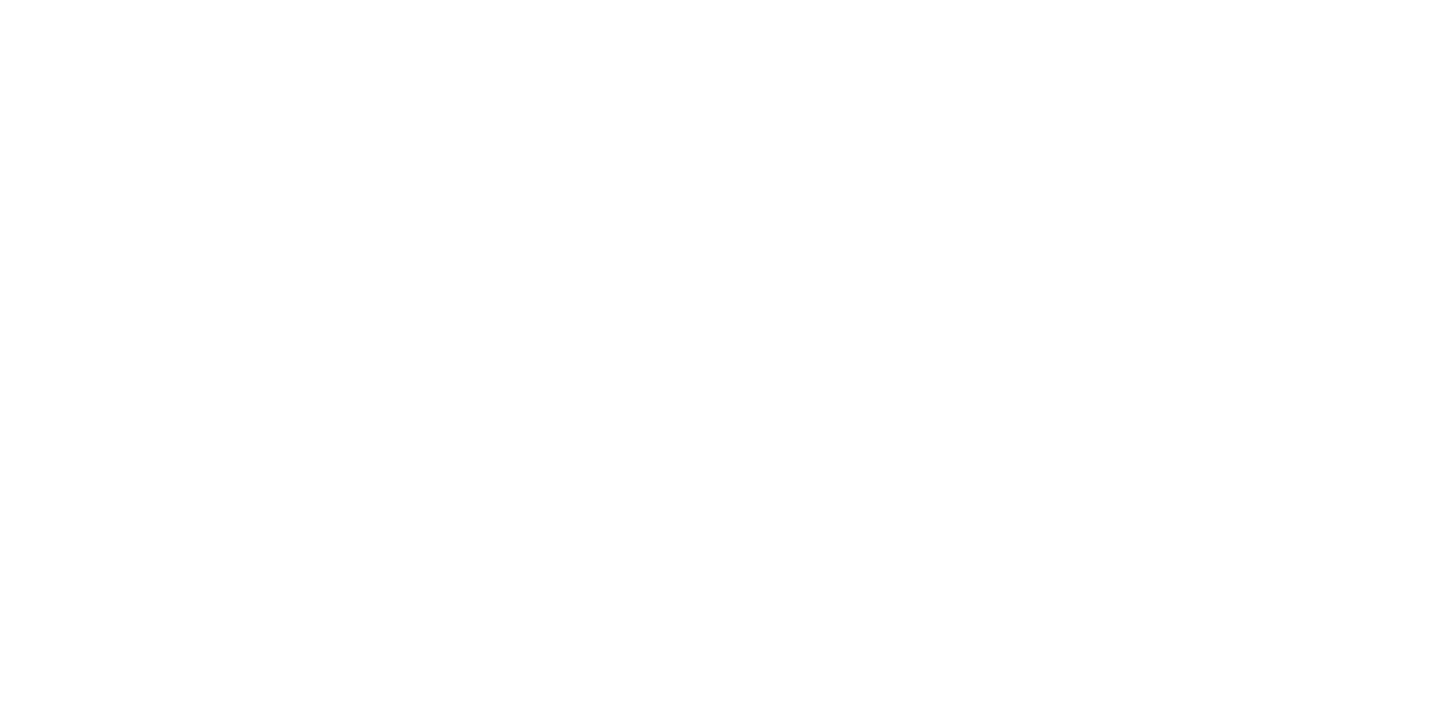 scroll, scrollTop: 0, scrollLeft: 0, axis: both 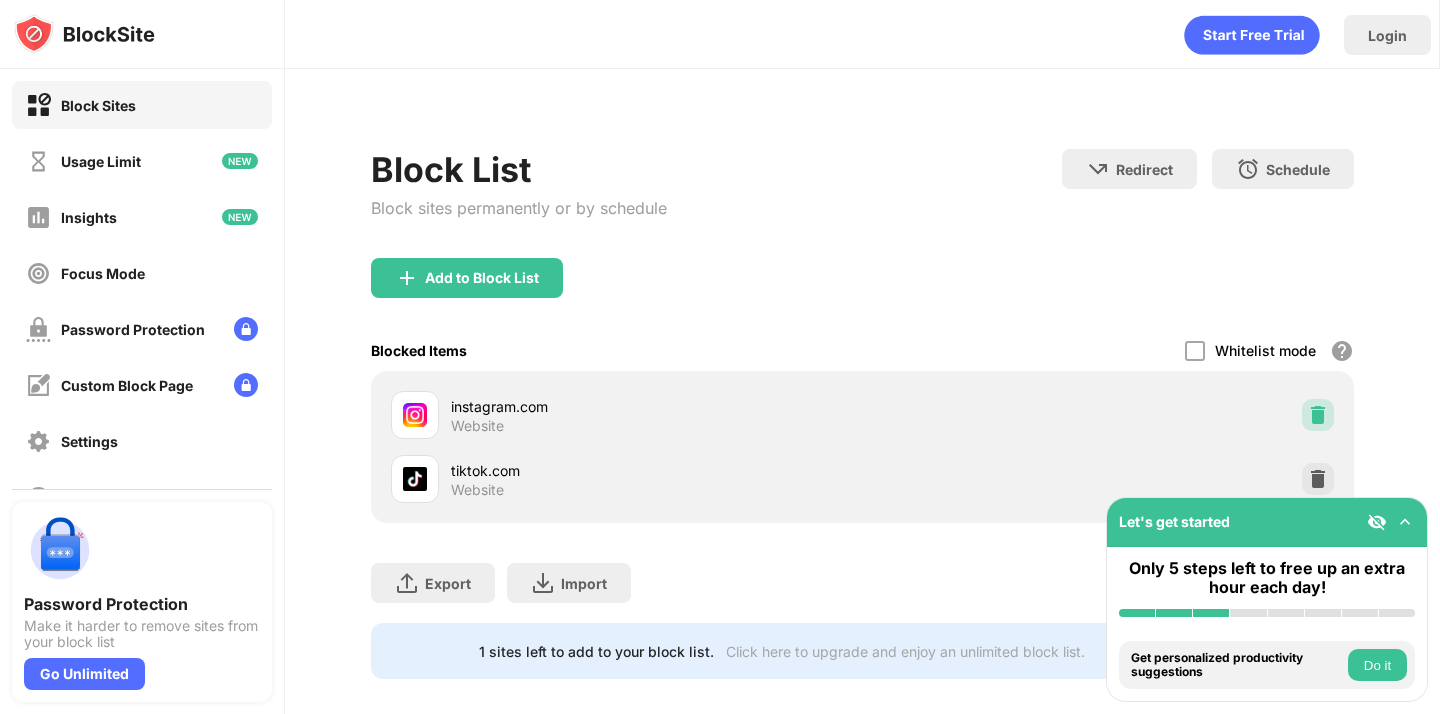 click at bounding box center (1318, 415) 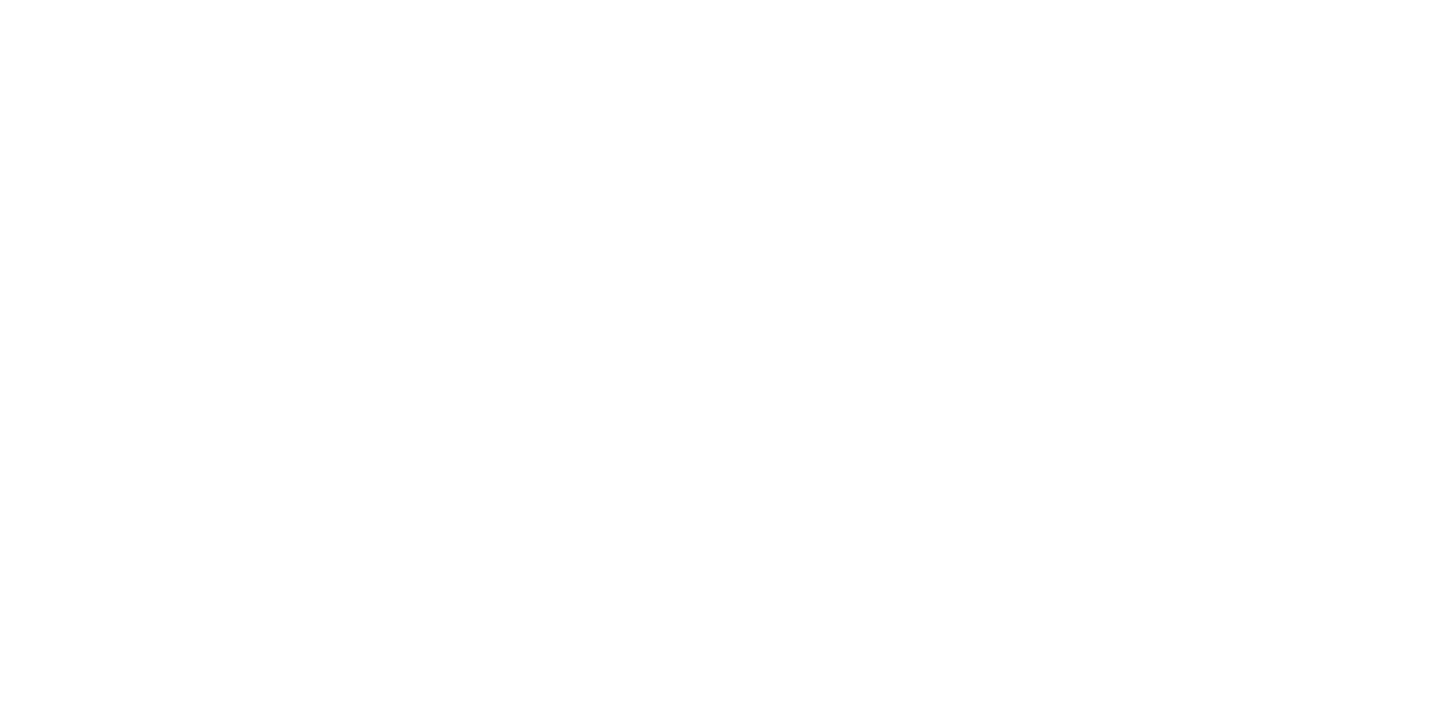 scroll, scrollTop: 0, scrollLeft: 0, axis: both 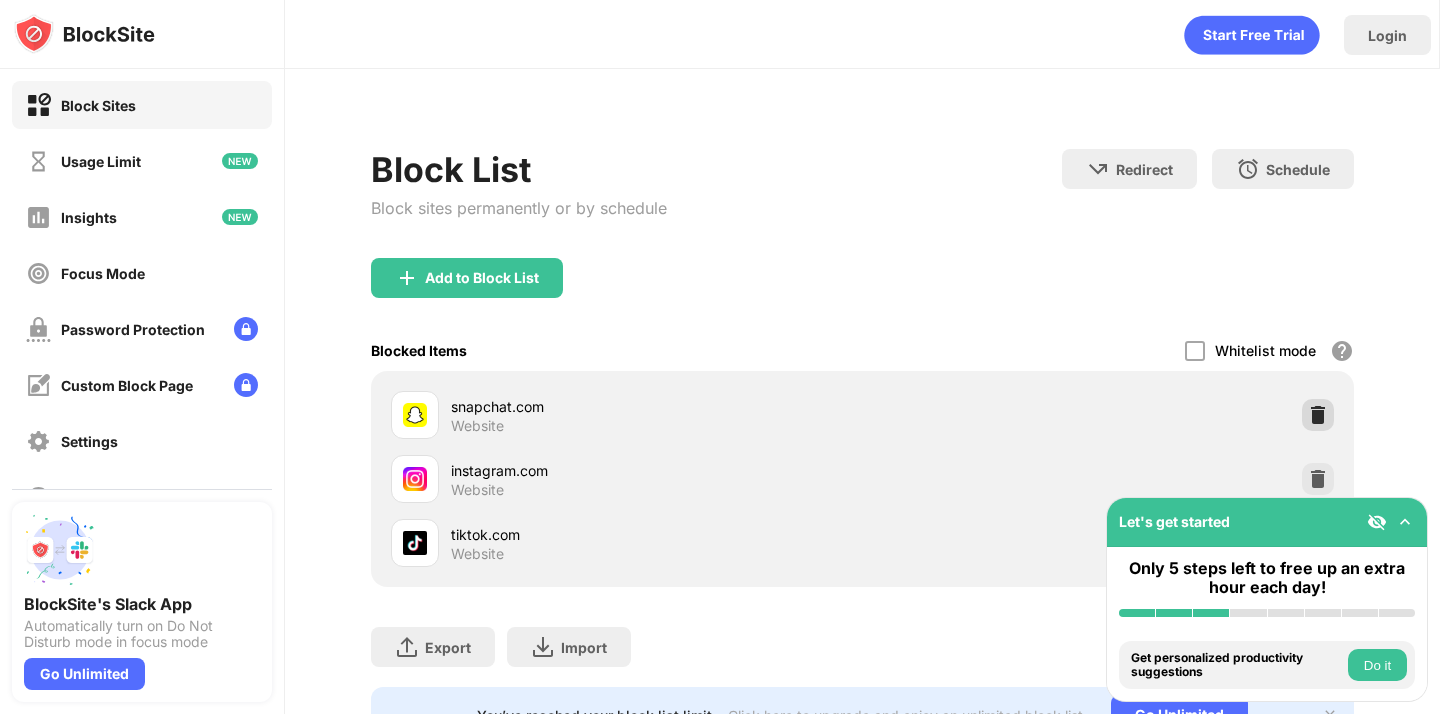 click at bounding box center [1318, 415] 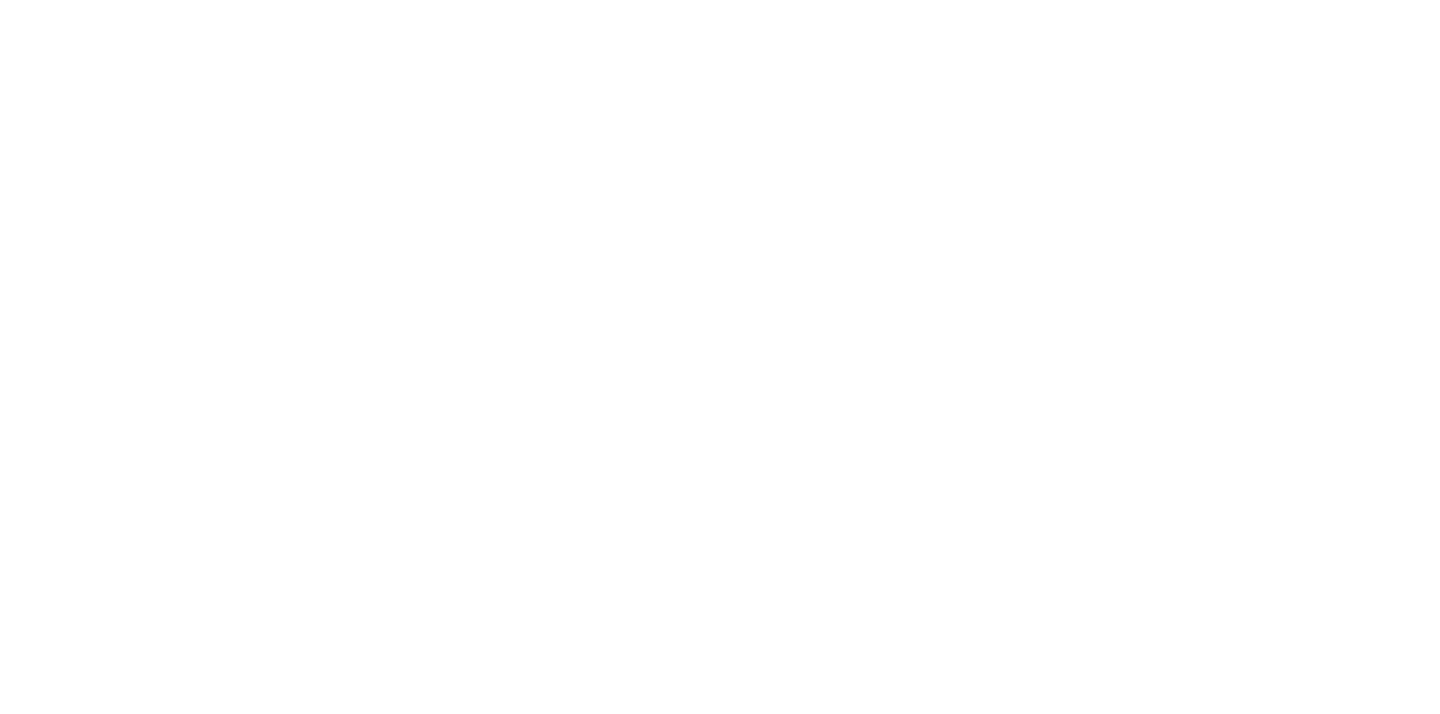 scroll, scrollTop: 0, scrollLeft: 0, axis: both 